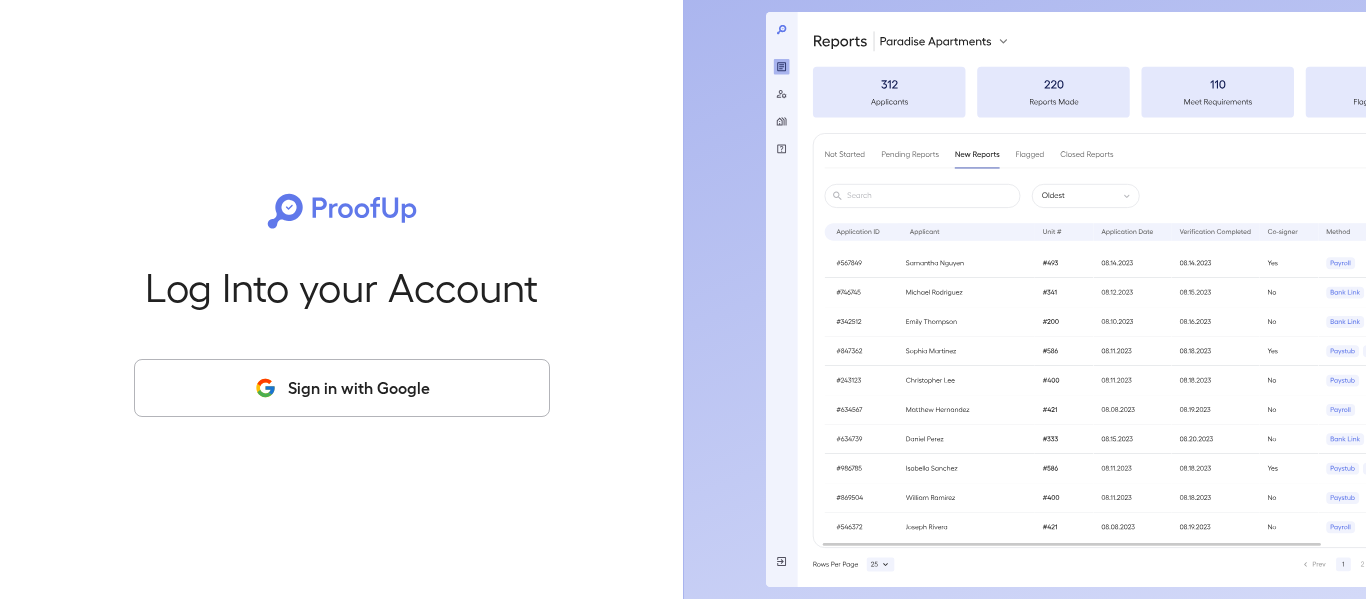 scroll, scrollTop: 0, scrollLeft: 0, axis: both 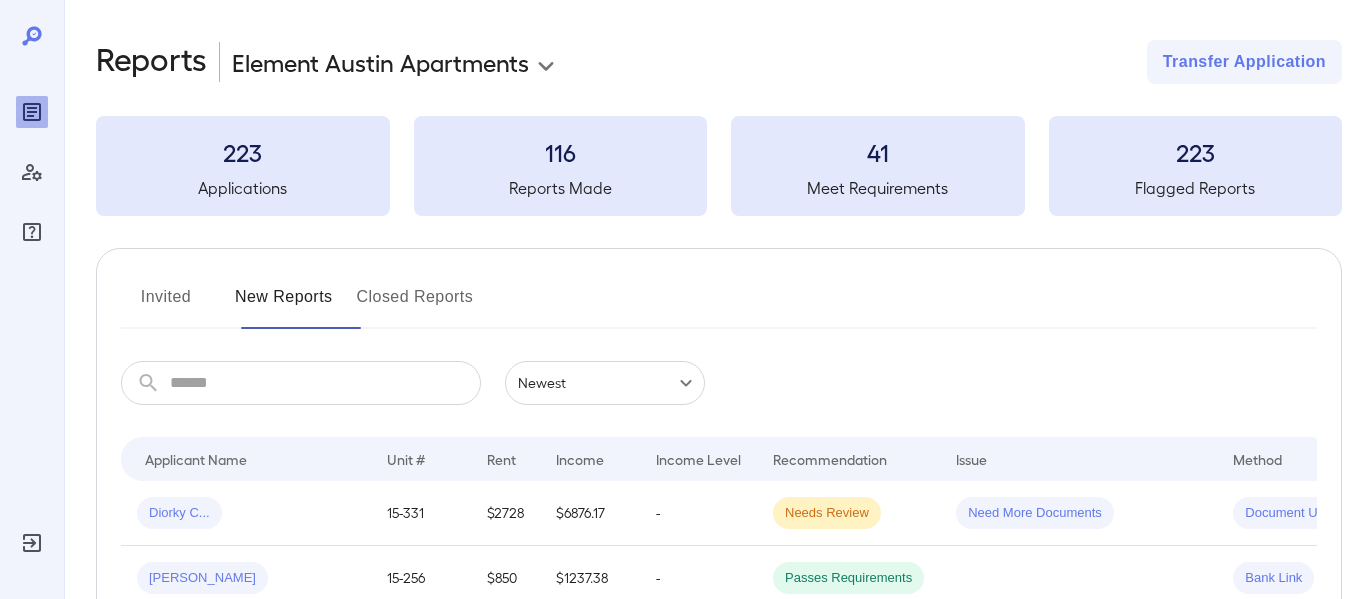 click on "Applications" at bounding box center [243, 188] 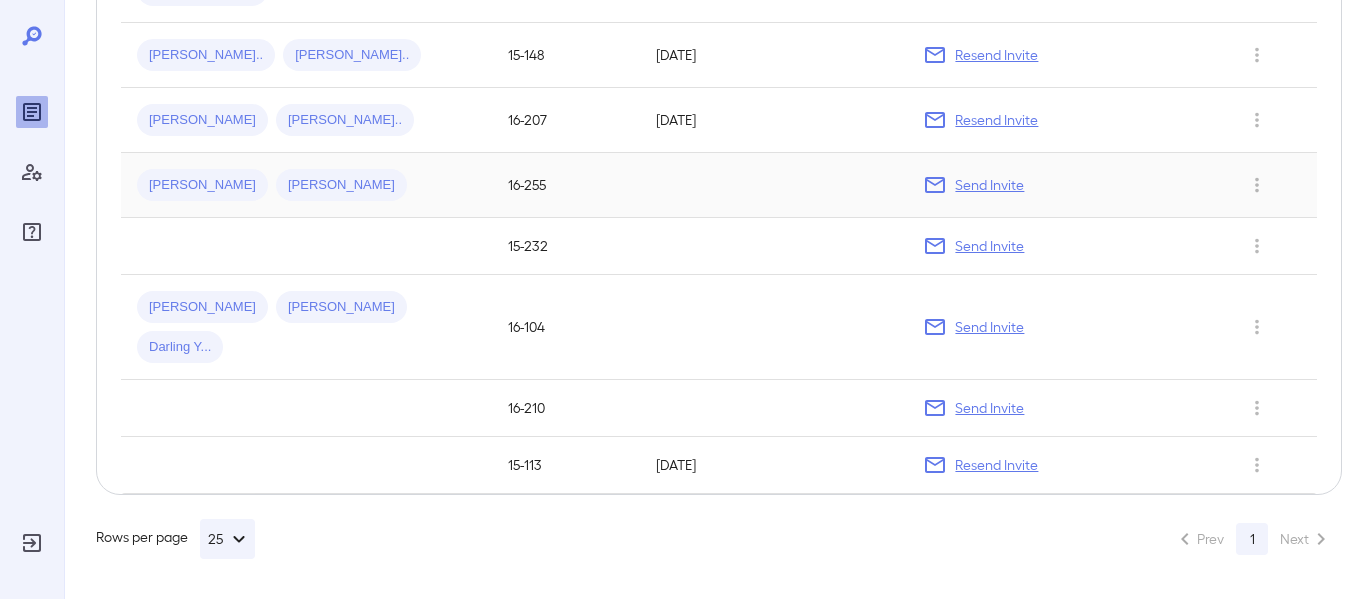 scroll, scrollTop: 1300, scrollLeft: 0, axis: vertical 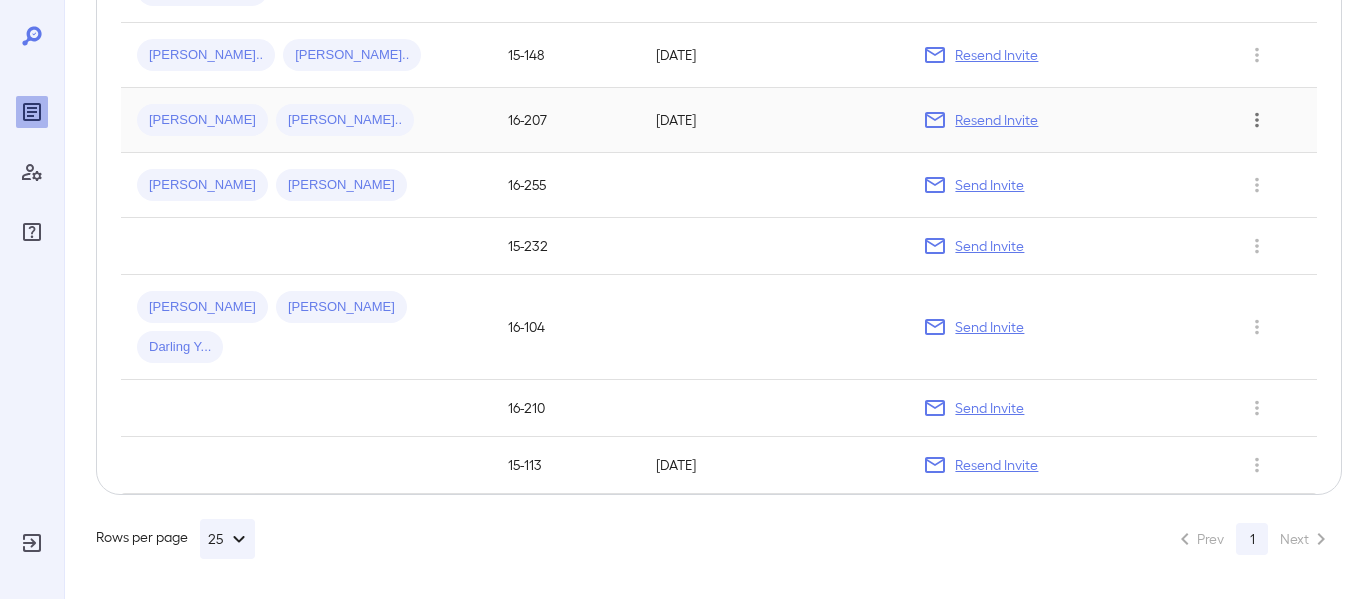 click 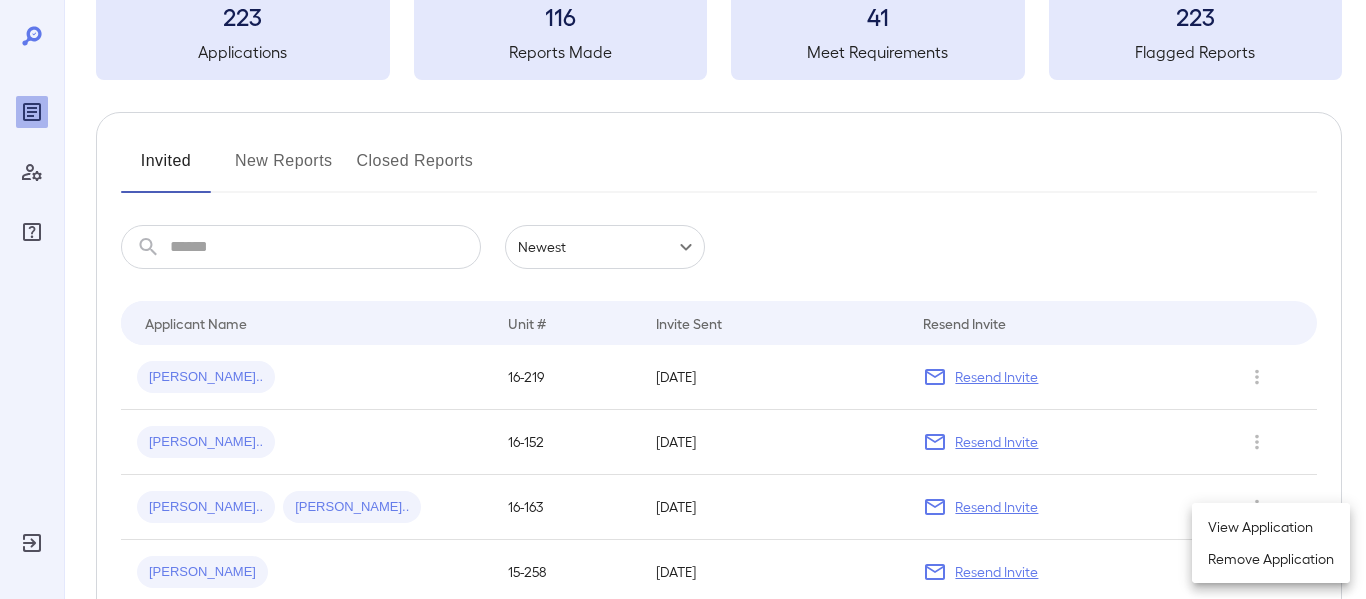 click at bounding box center [683, 299] 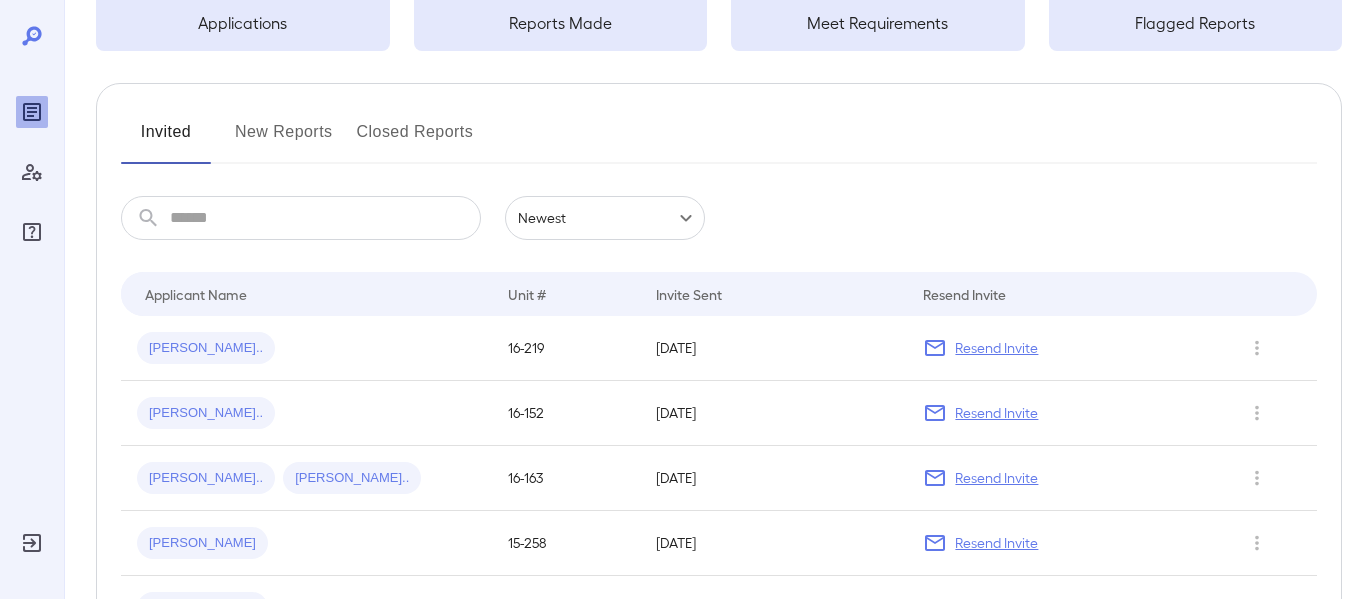scroll, scrollTop: 0, scrollLeft: 0, axis: both 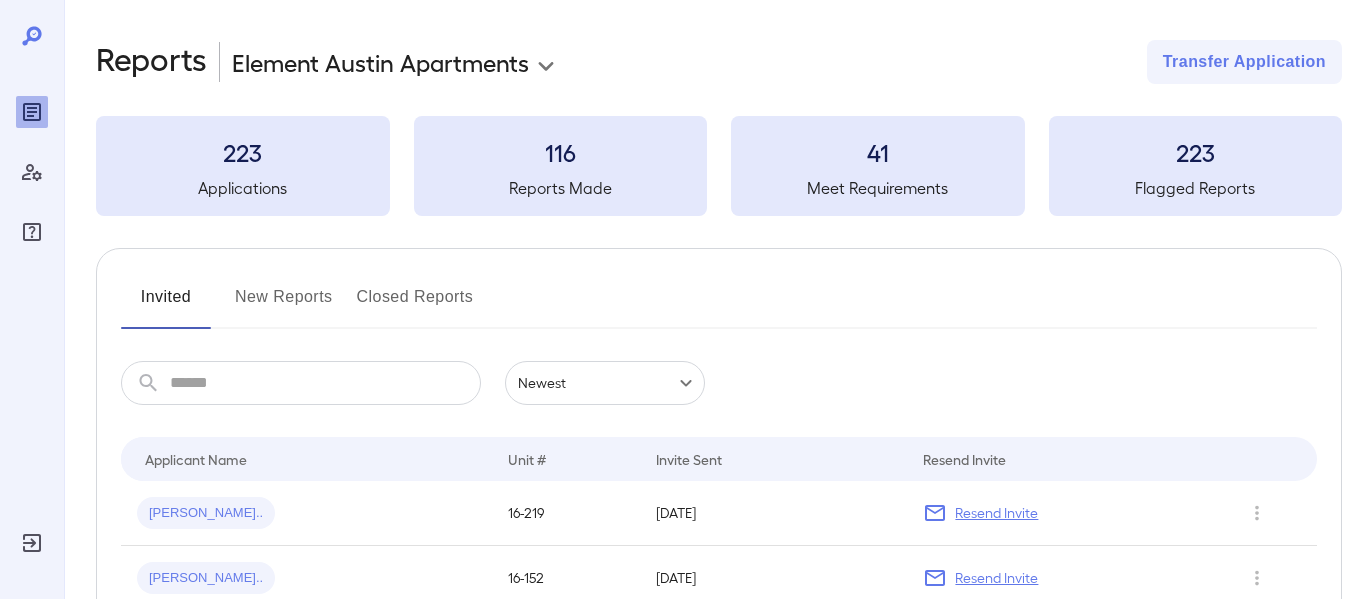 click on "Closed Reports" at bounding box center (415, 305) 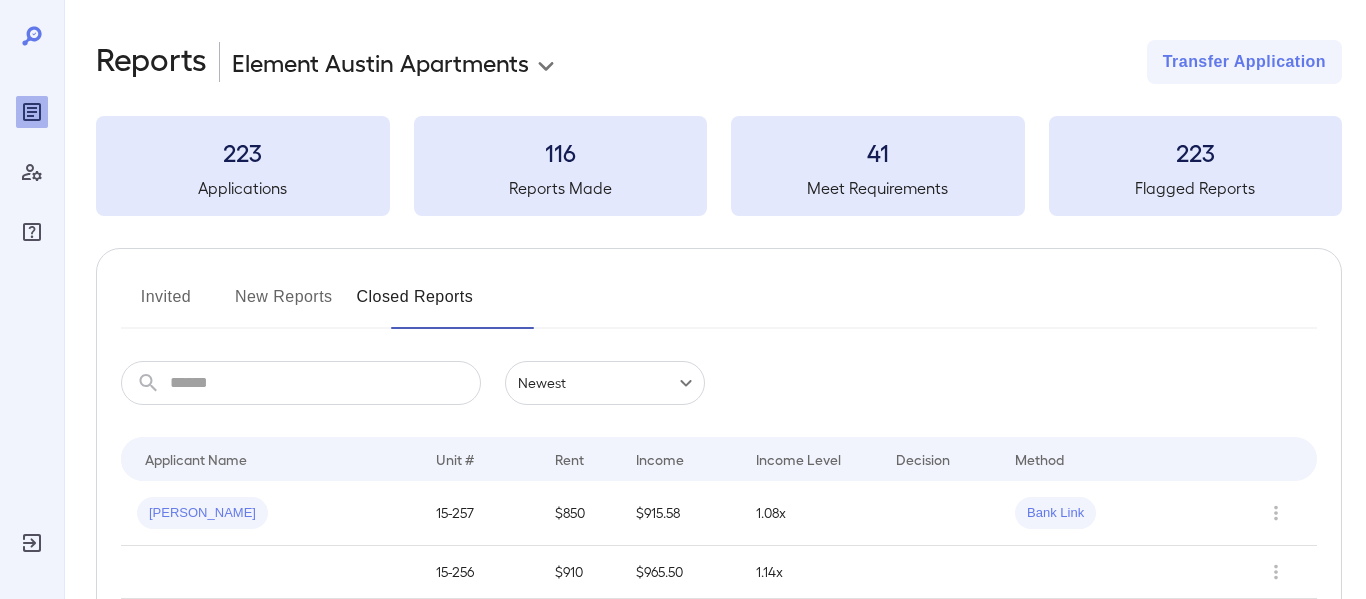 click on "Invited" at bounding box center [166, 305] 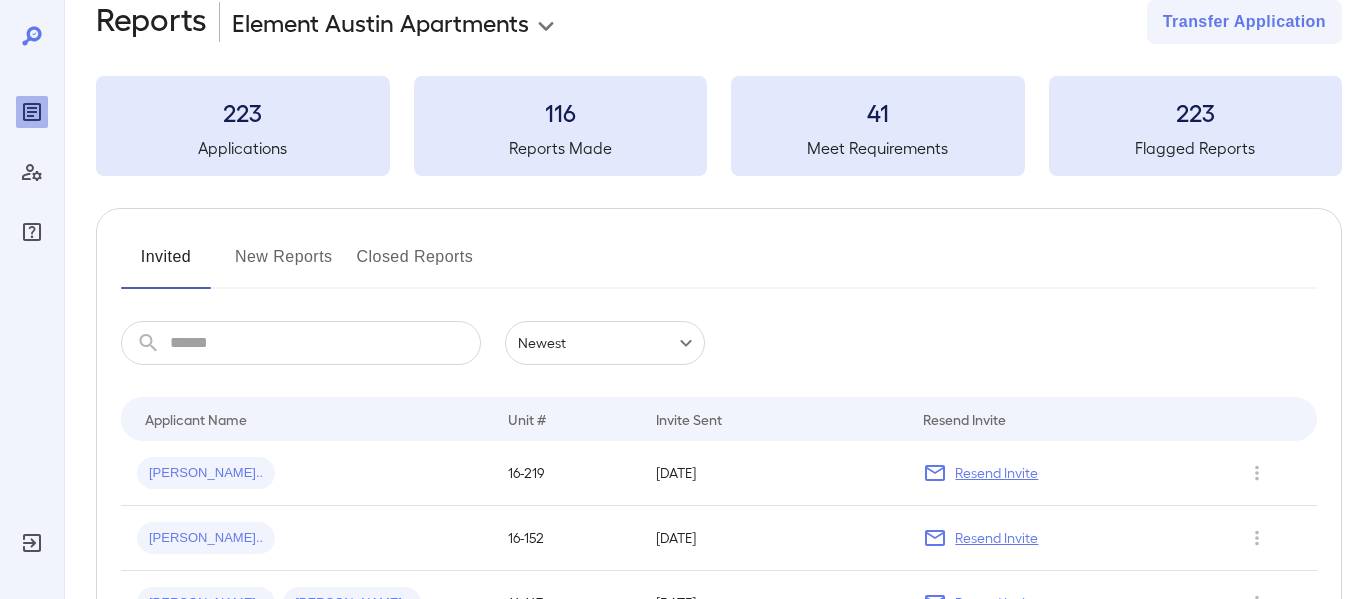 scroll, scrollTop: 0, scrollLeft: 0, axis: both 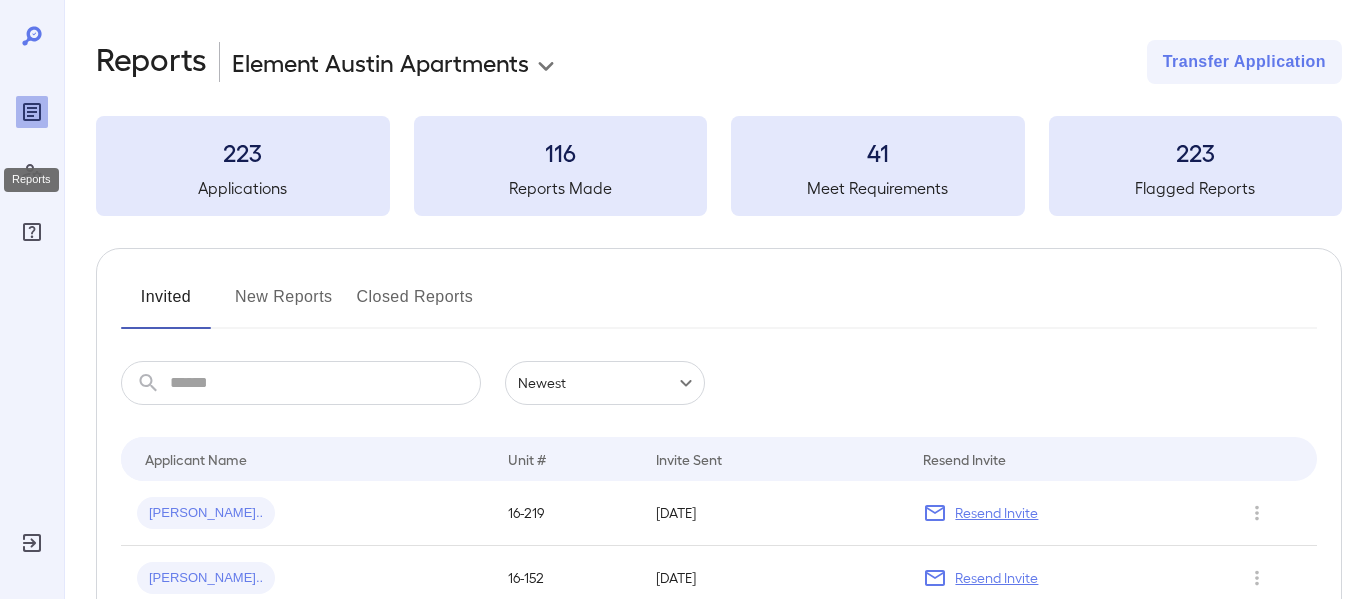 click 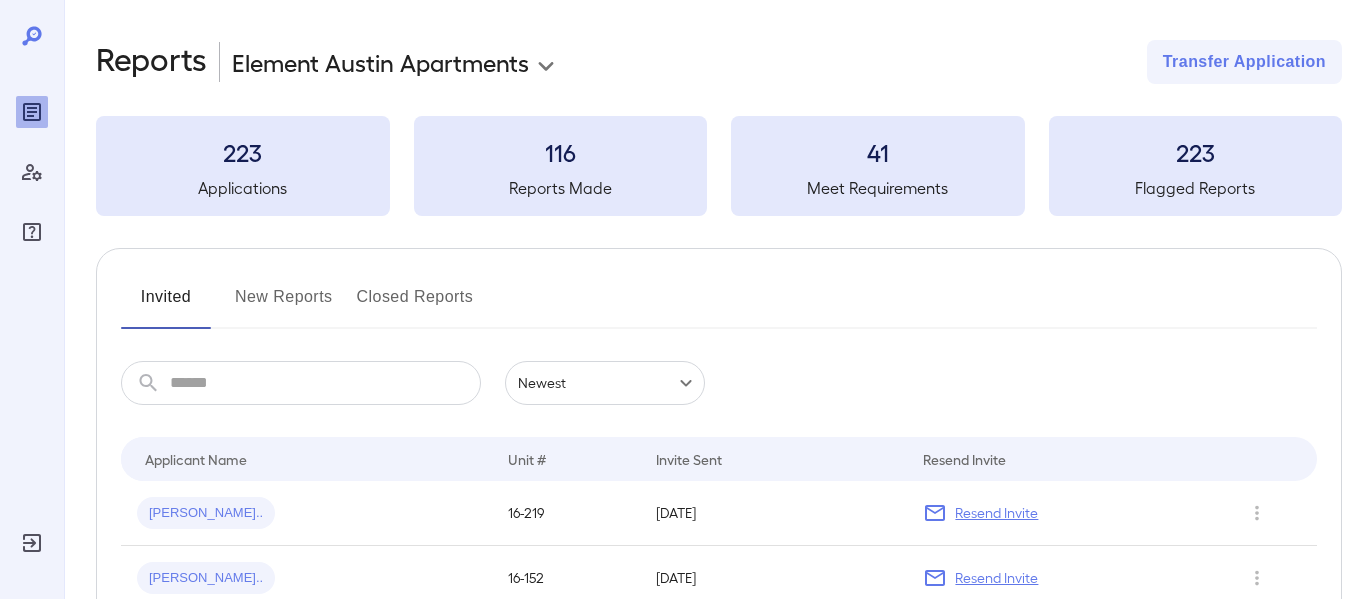 click on "New Reports" at bounding box center [284, 305] 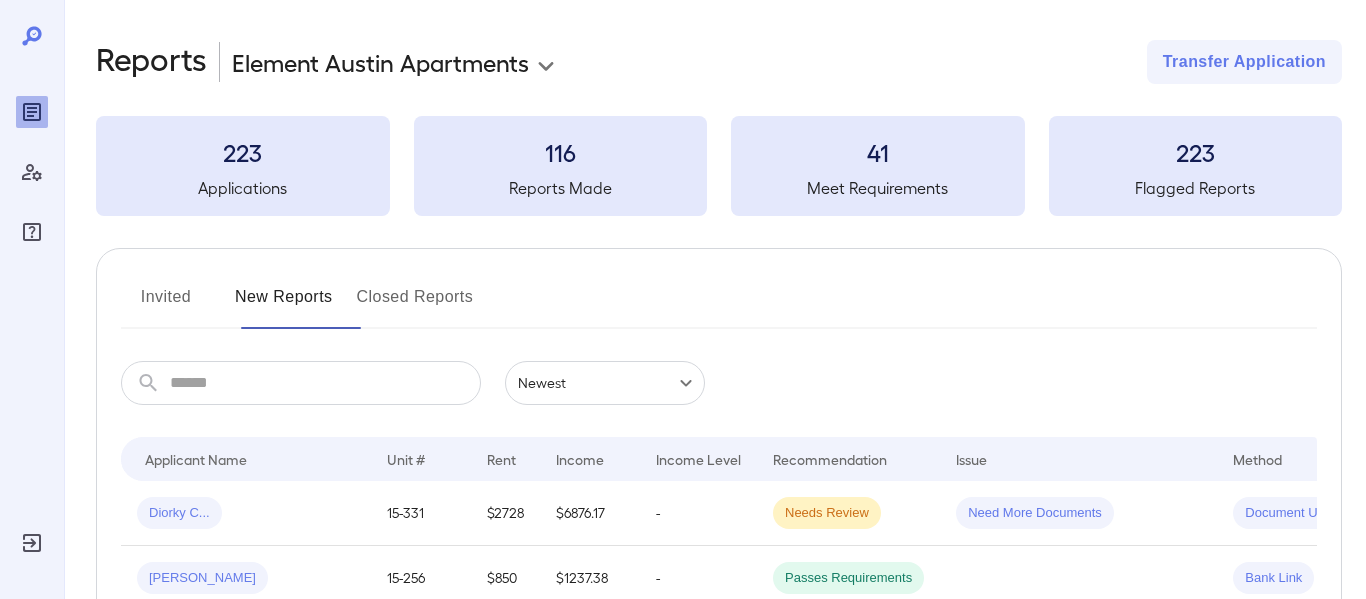 click on "Closed Reports" at bounding box center [415, 305] 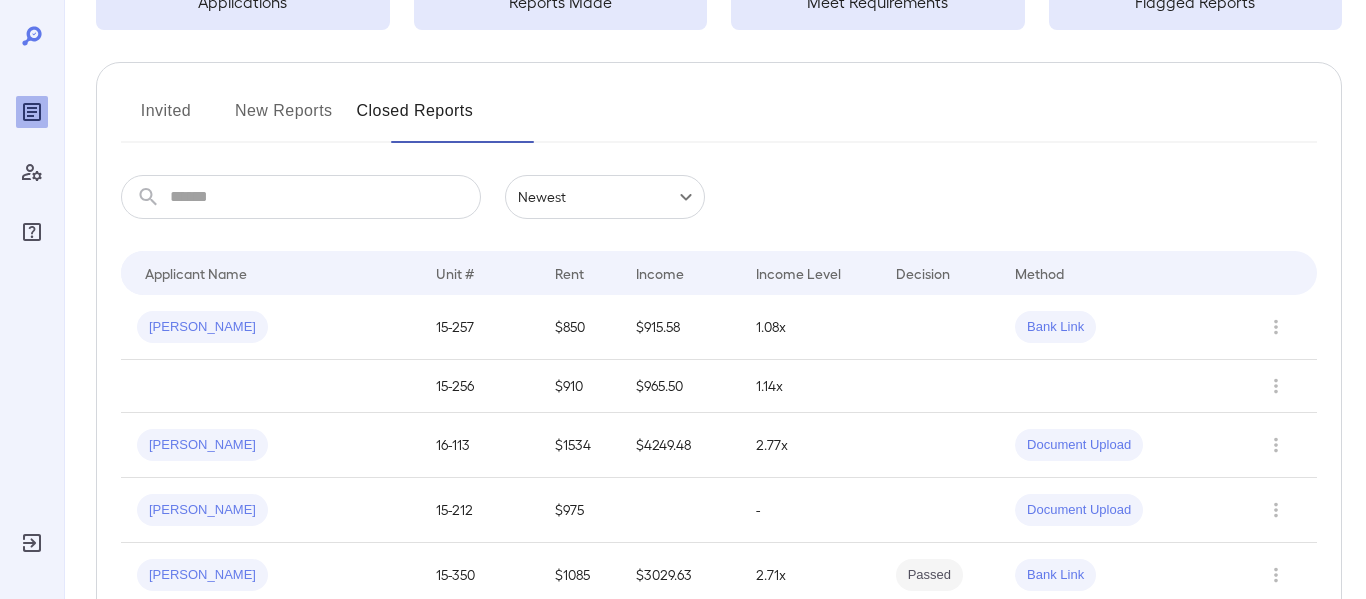 scroll, scrollTop: 0, scrollLeft: 0, axis: both 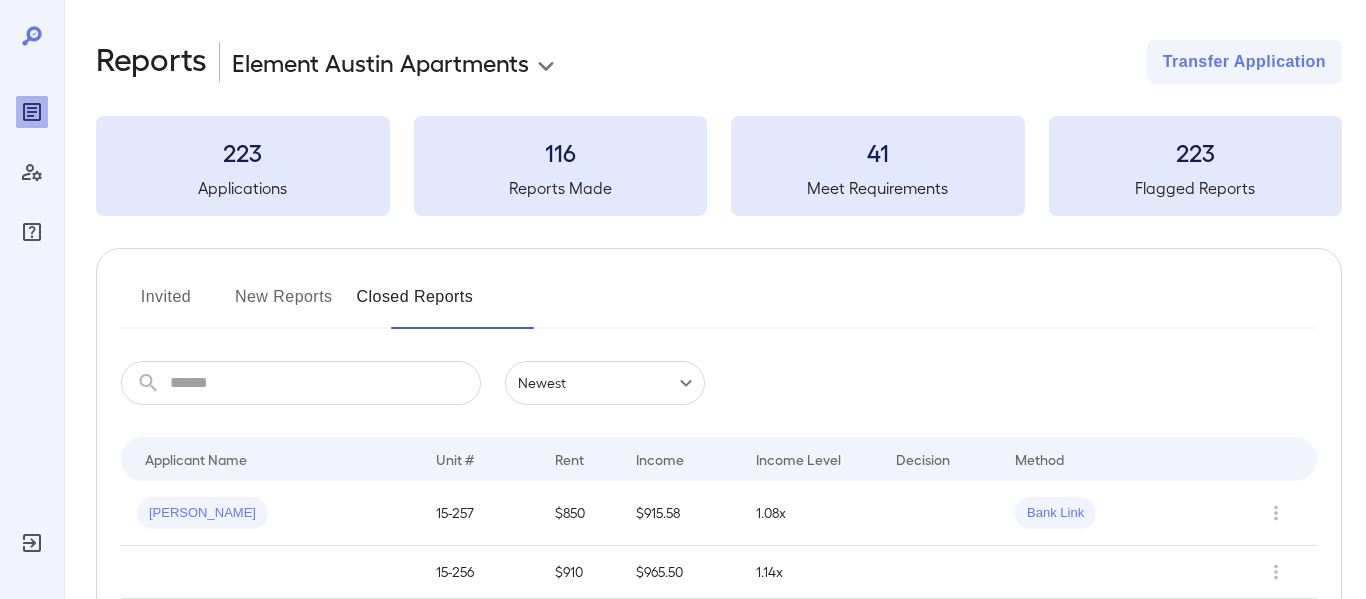 click on "Invited" at bounding box center [166, 305] 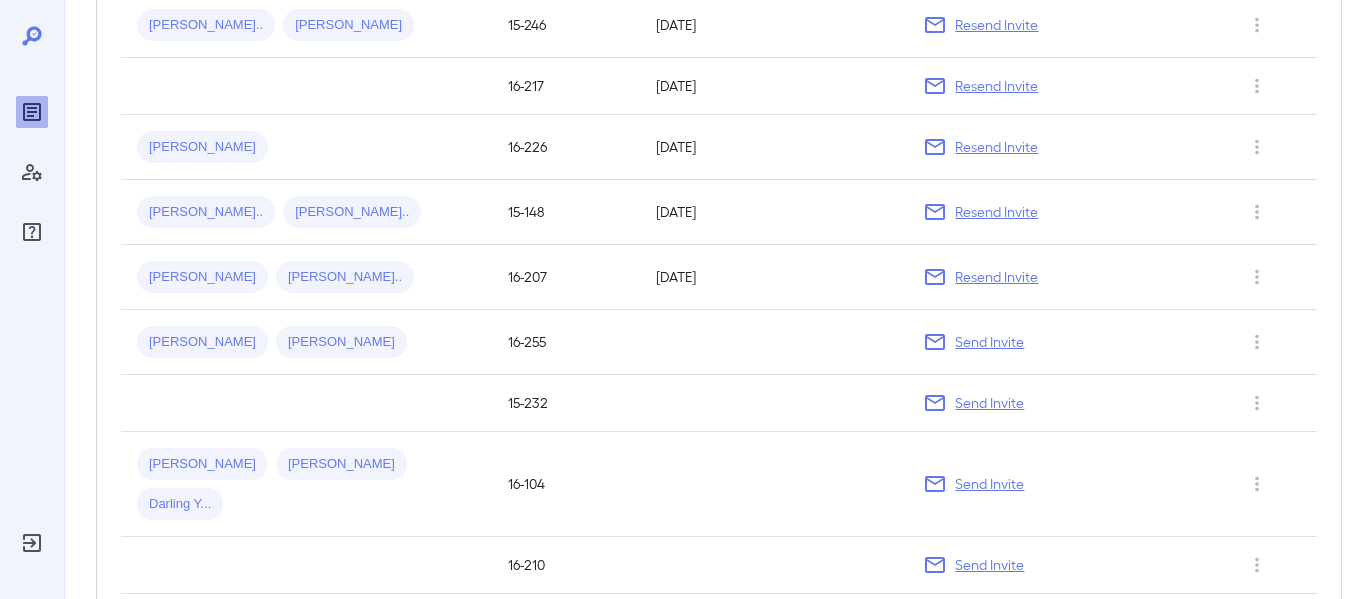 scroll, scrollTop: 1070, scrollLeft: 0, axis: vertical 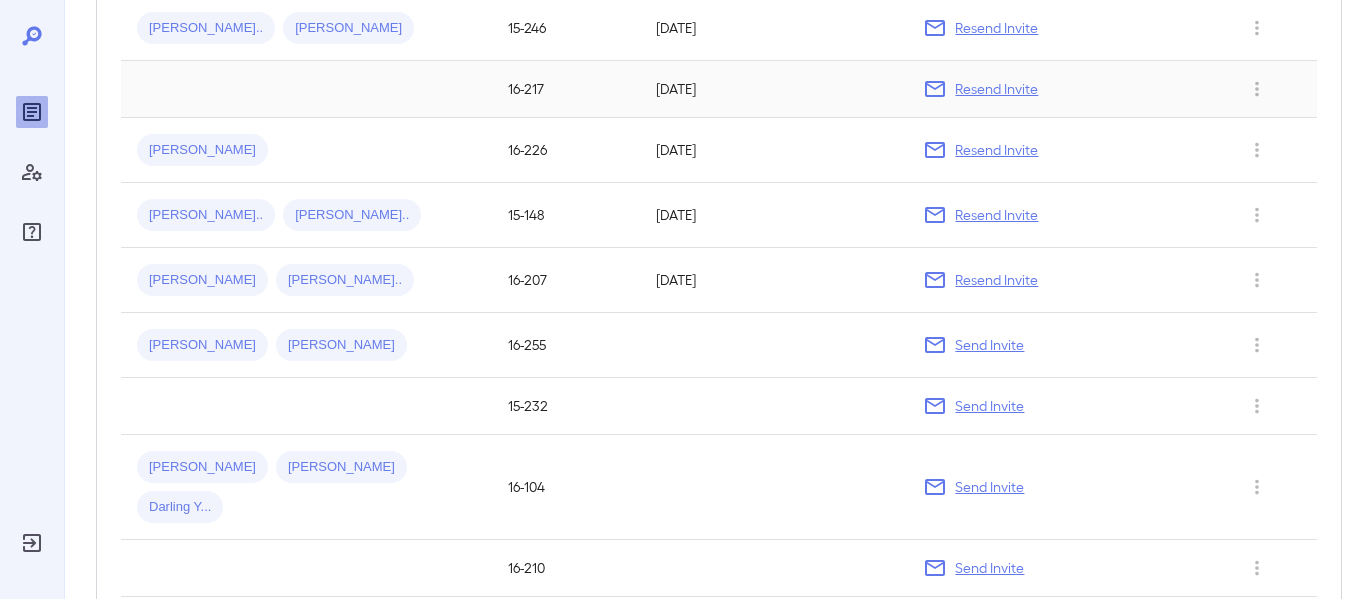 click at bounding box center (306, 89) 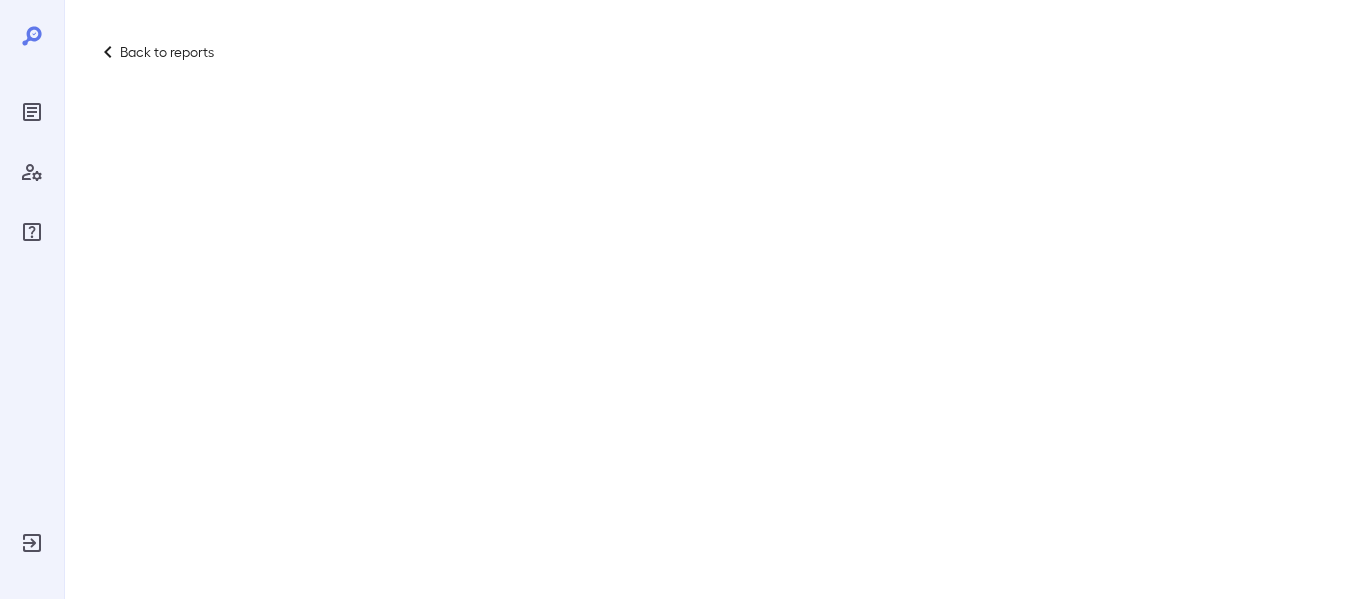 scroll, scrollTop: 0, scrollLeft: 0, axis: both 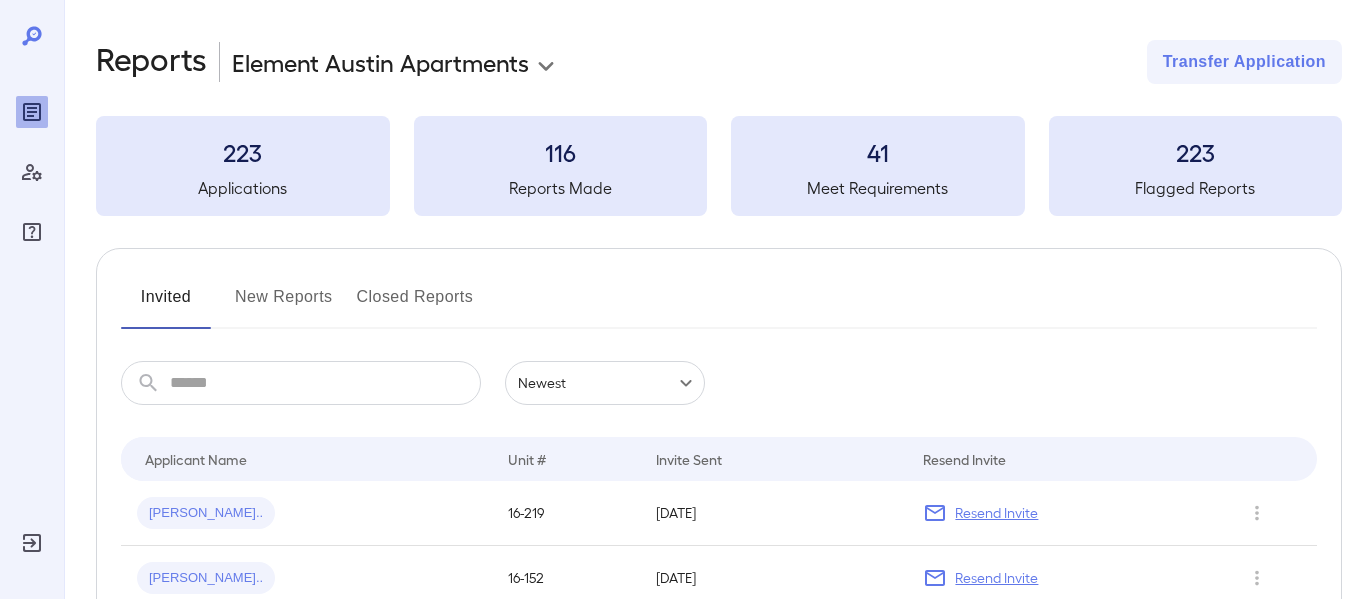 click on "New Reports" at bounding box center (284, 305) 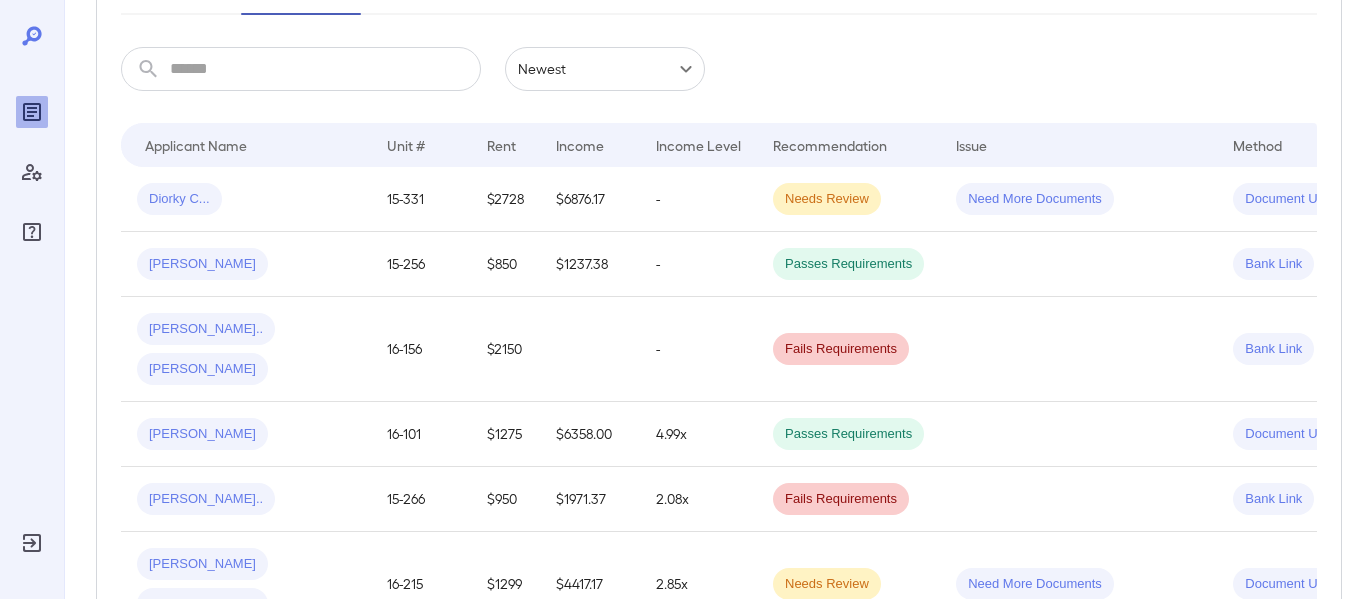 scroll, scrollTop: 283, scrollLeft: 0, axis: vertical 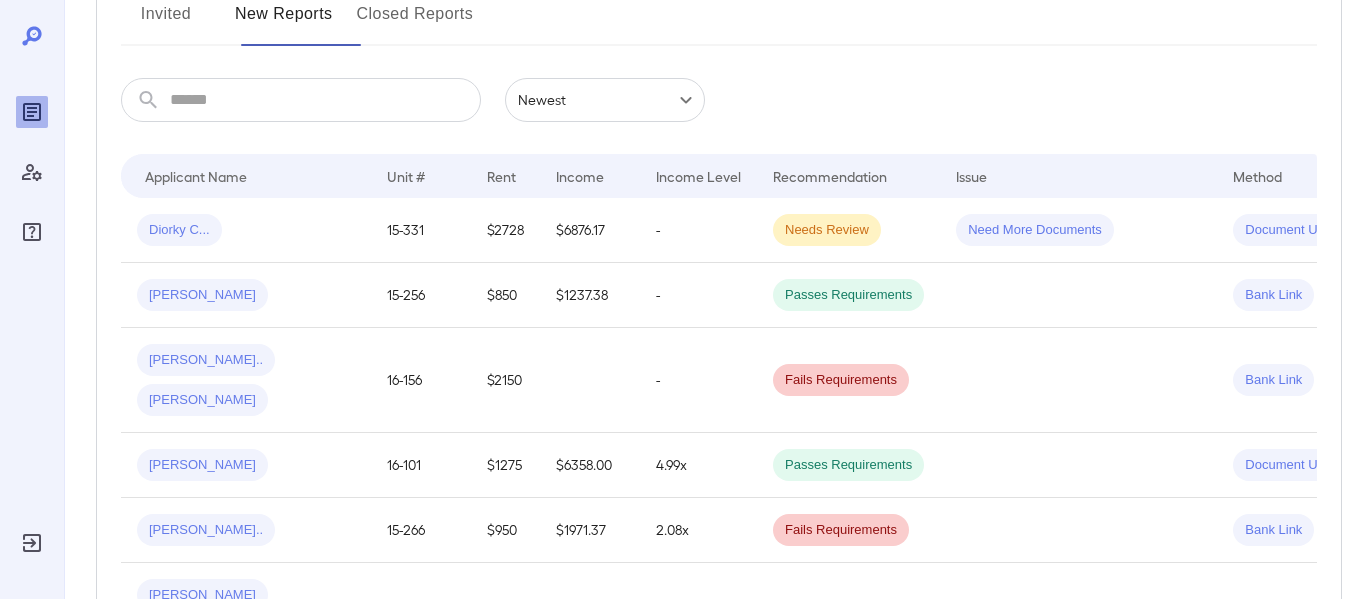 click at bounding box center (325, 100) 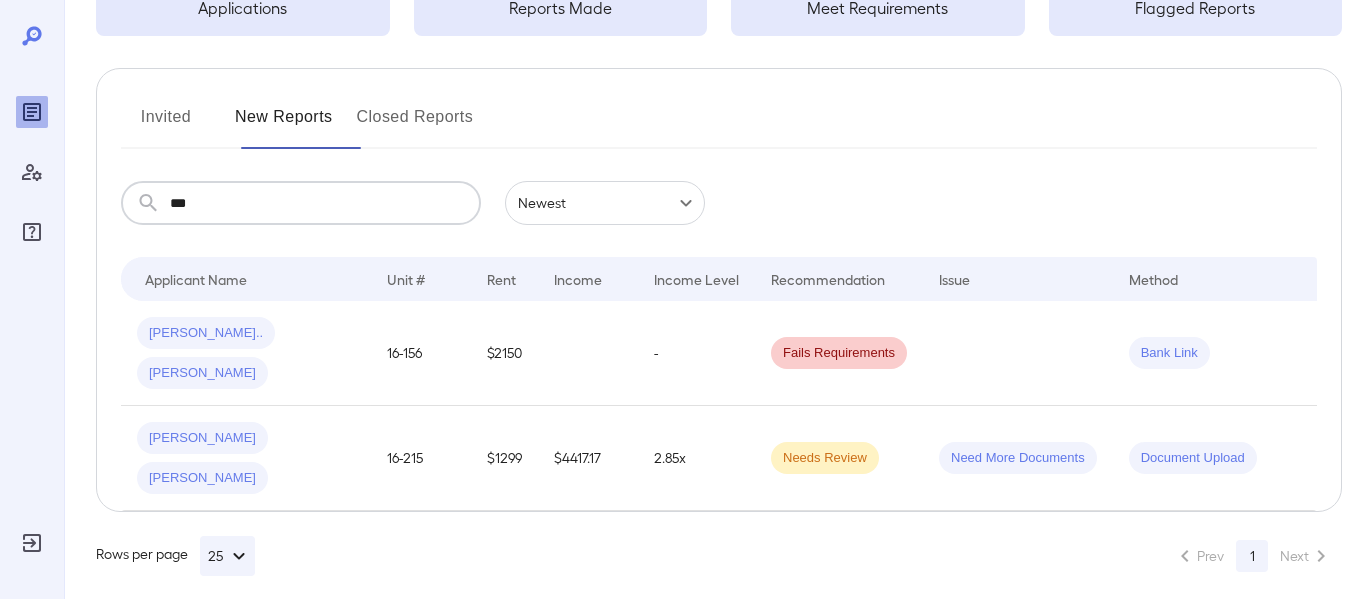 type on "****" 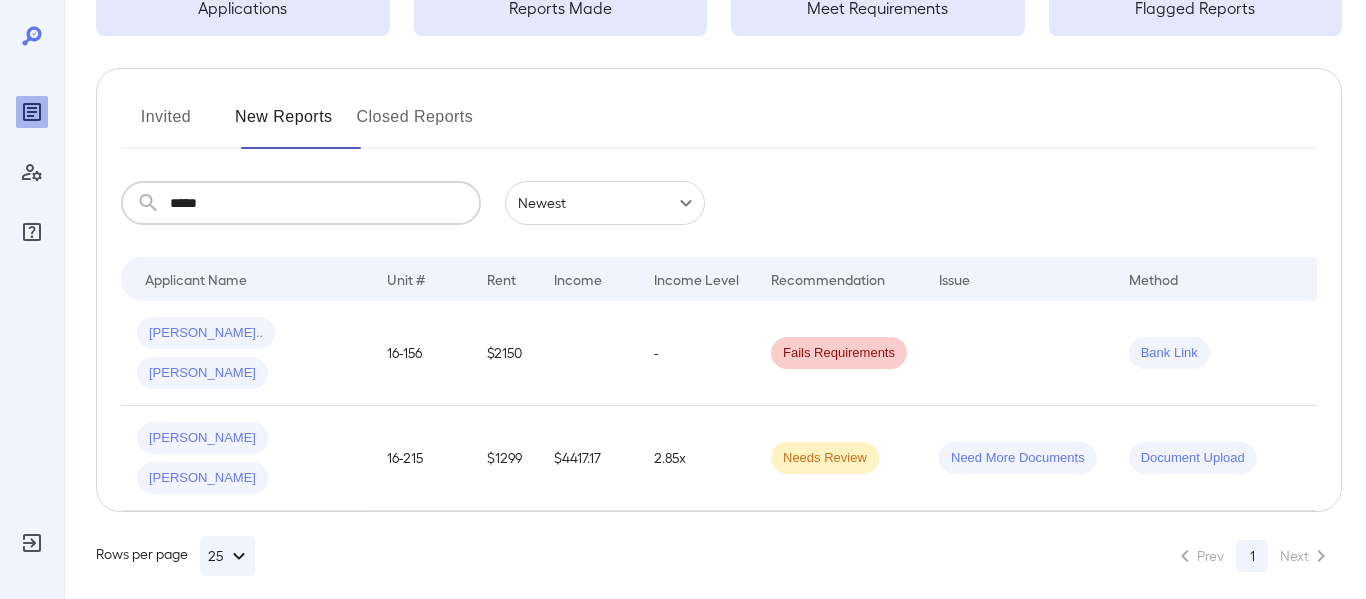 scroll, scrollTop: 283, scrollLeft: 0, axis: vertical 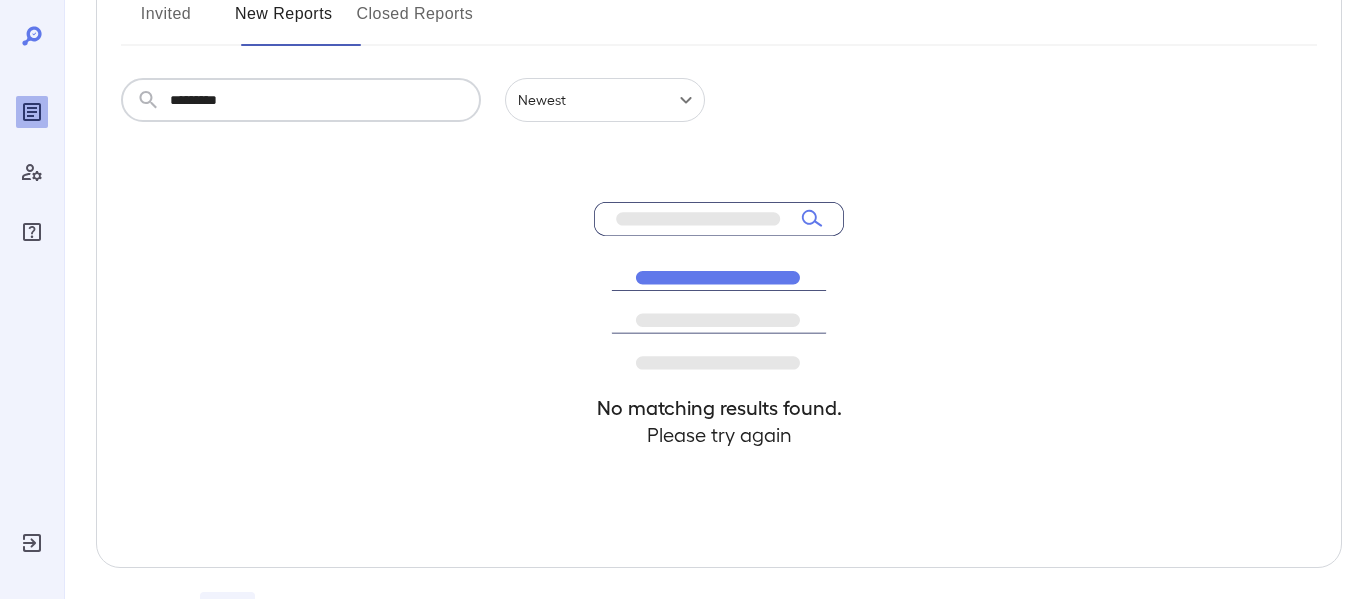 type on "*********" 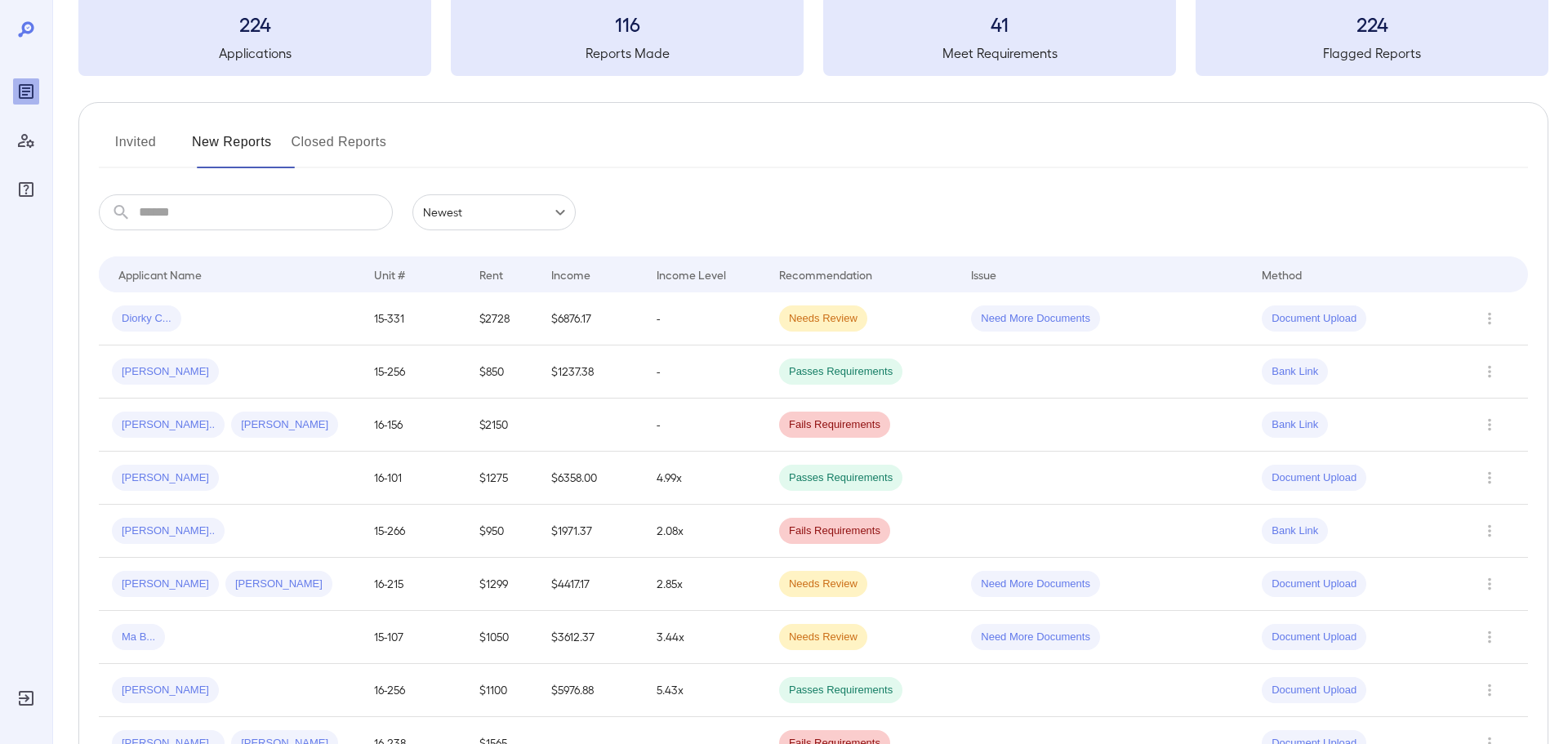 scroll, scrollTop: 94, scrollLeft: 0, axis: vertical 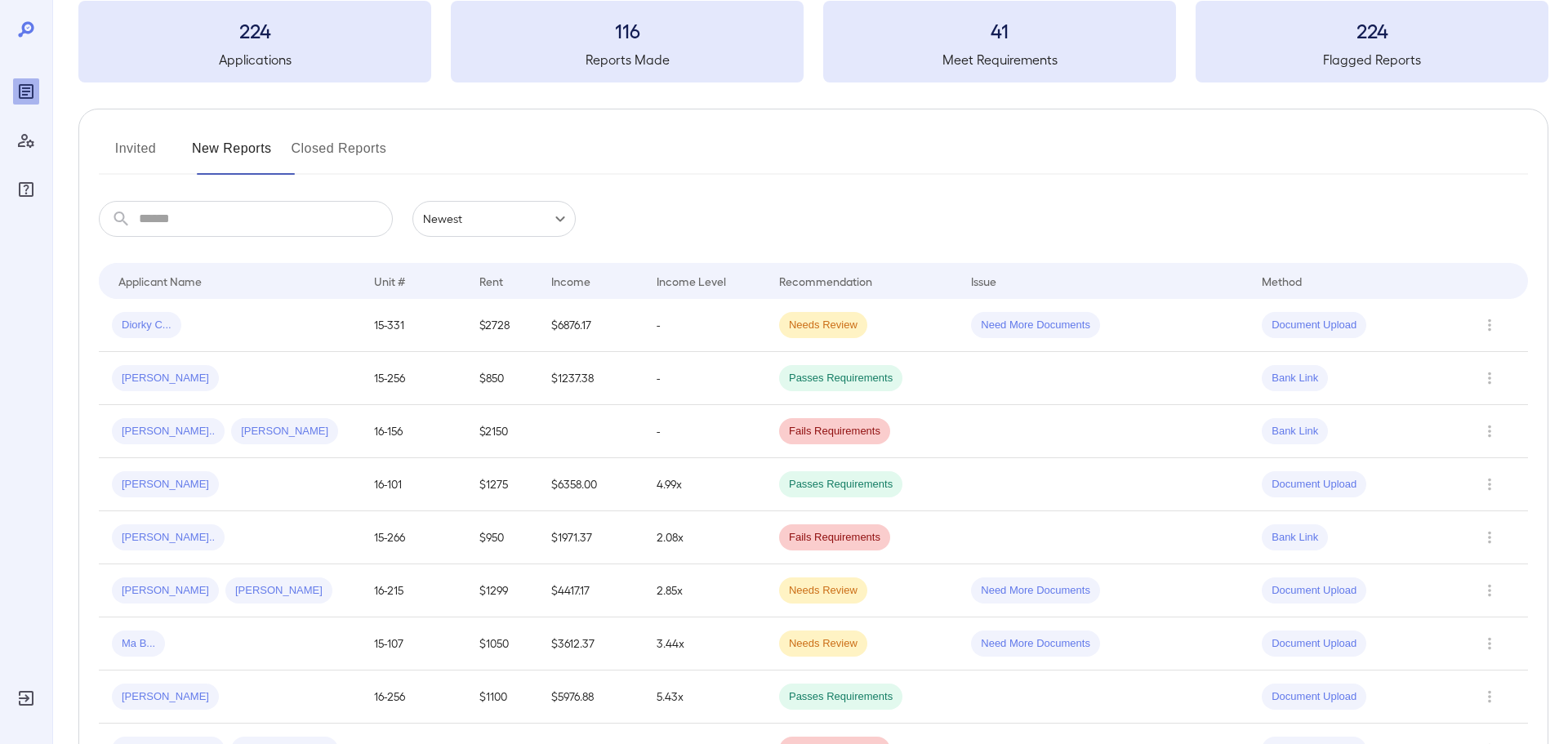 click on "Invited" at bounding box center (136, 155) 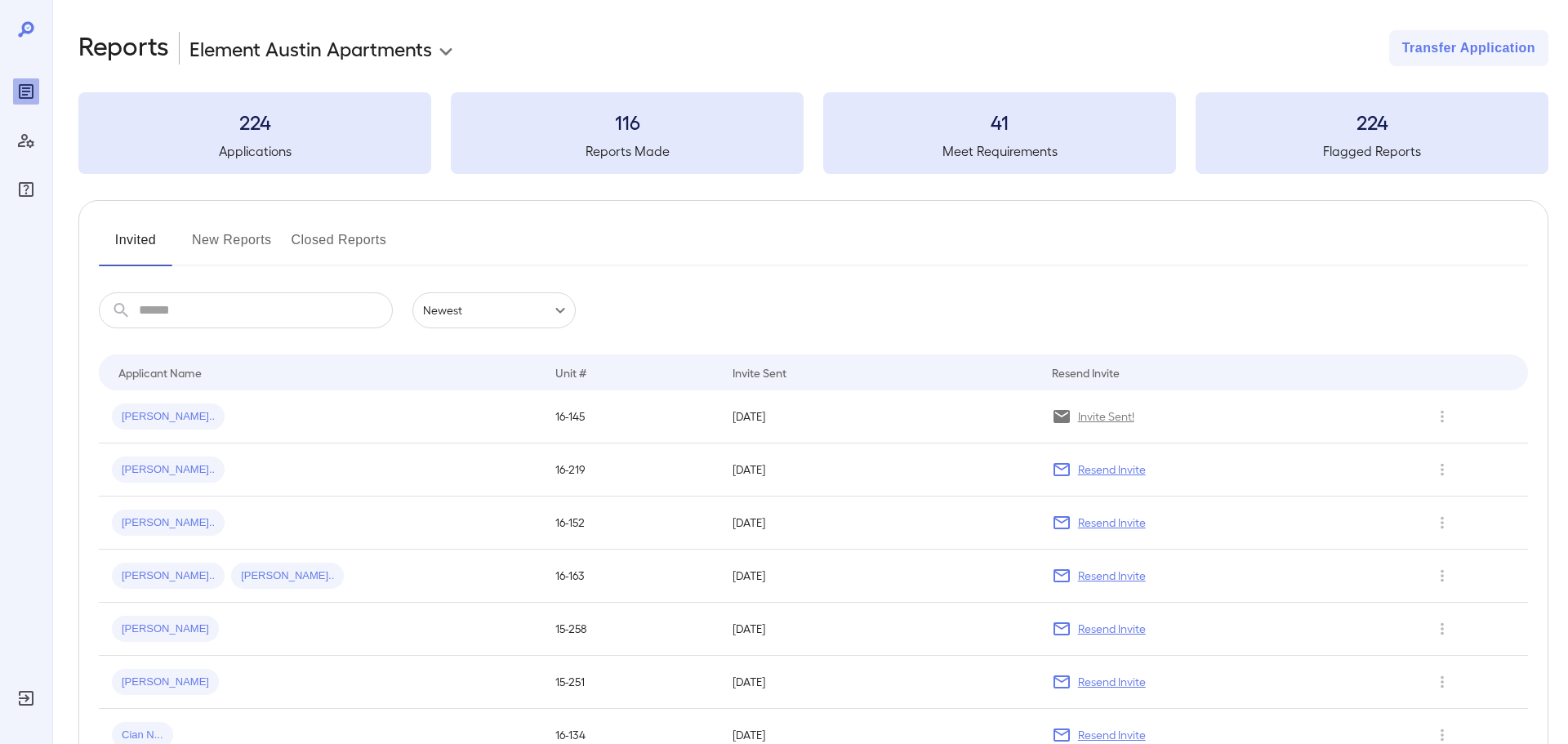 scroll, scrollTop: 0, scrollLeft: 0, axis: both 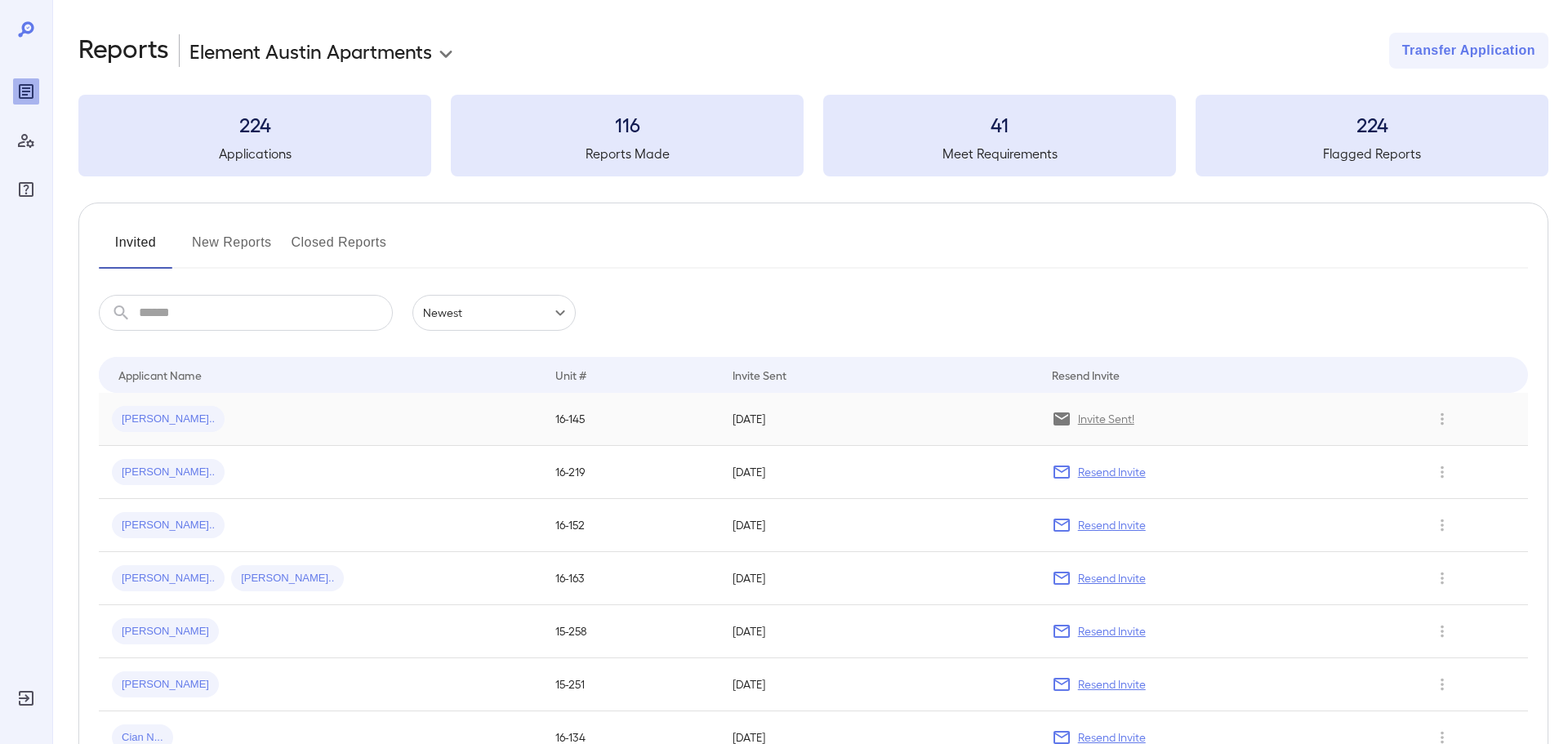 click on "[PERSON_NAME].." at bounding box center [168, 419] 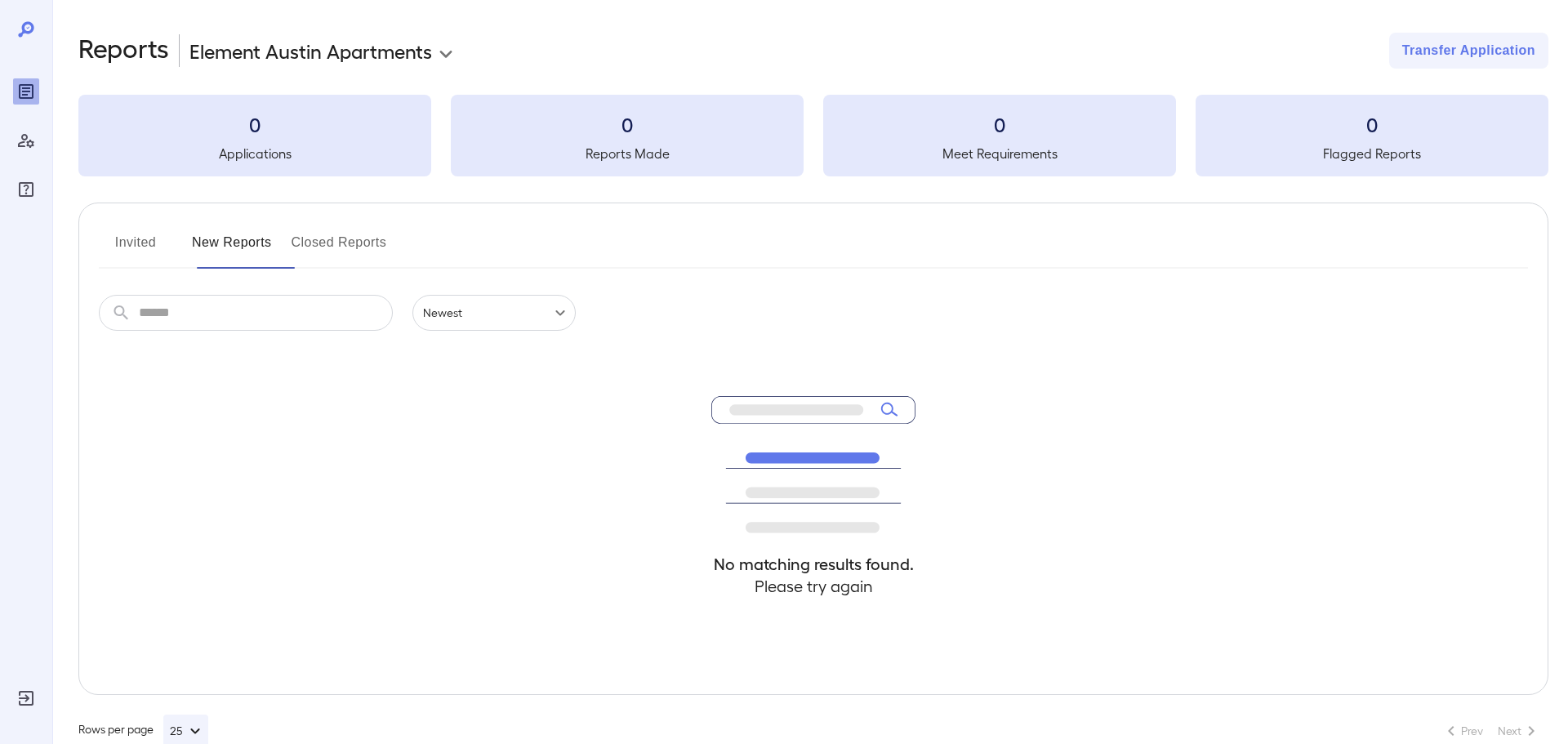 scroll, scrollTop: 0, scrollLeft: 0, axis: both 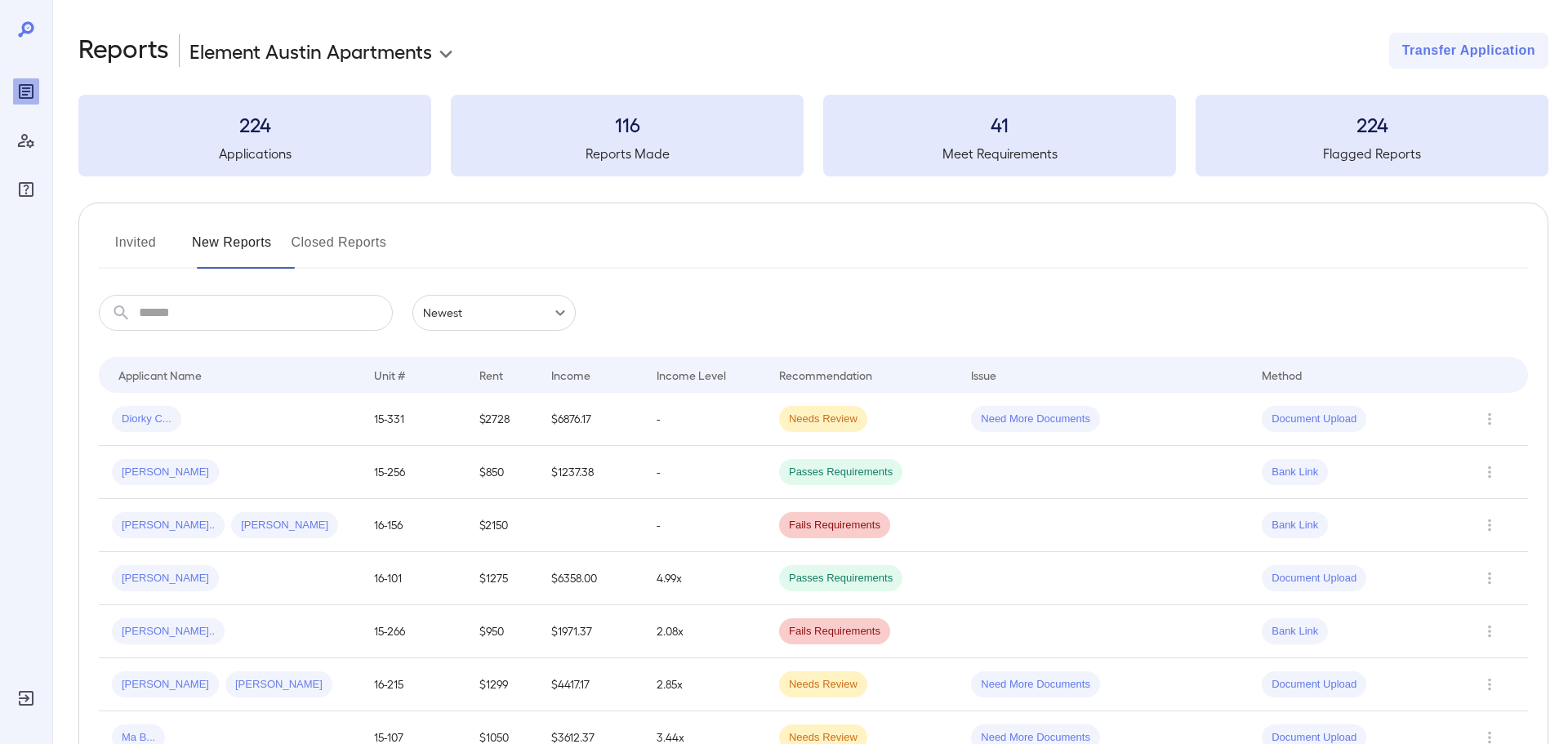 click on "Invited" at bounding box center [136, 249] 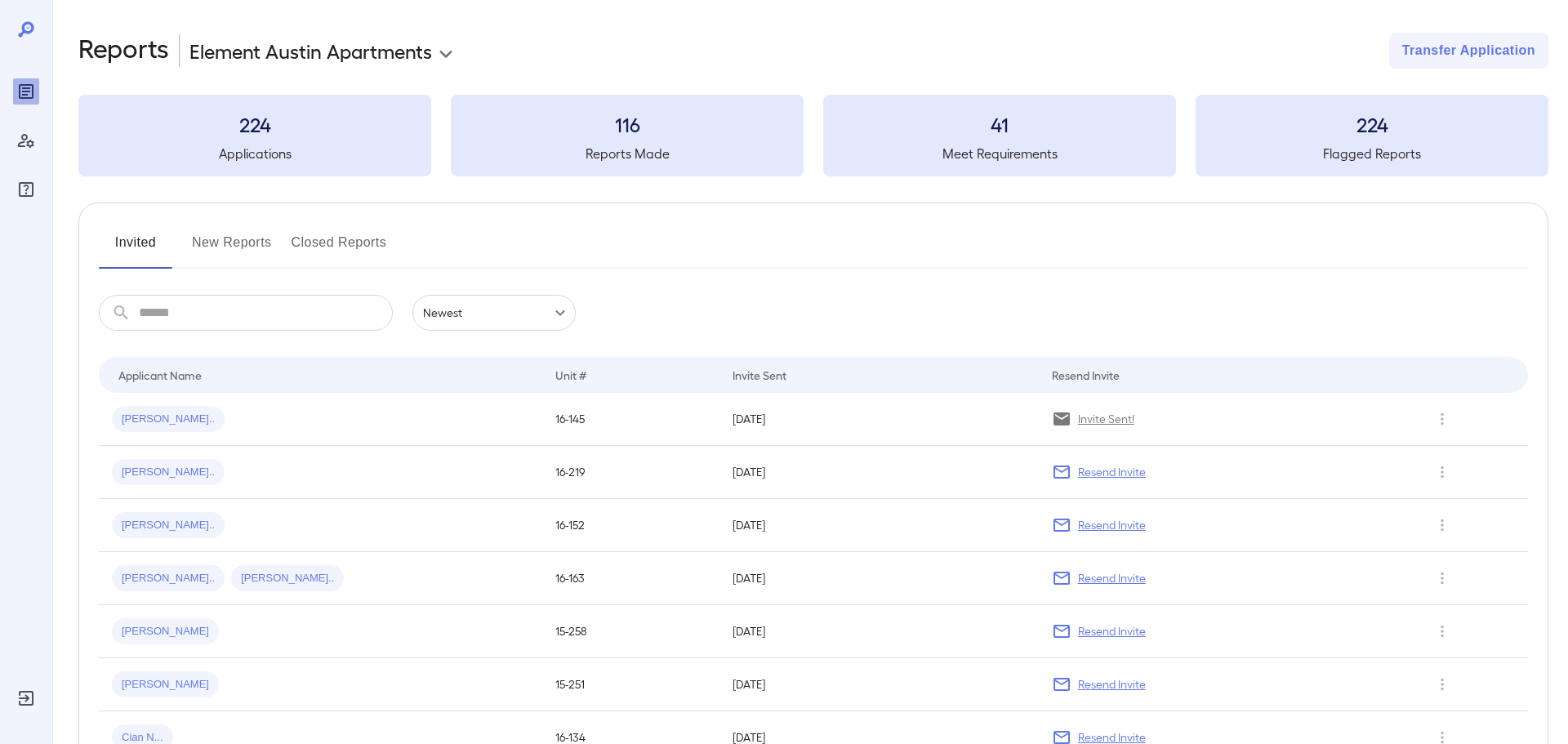 click 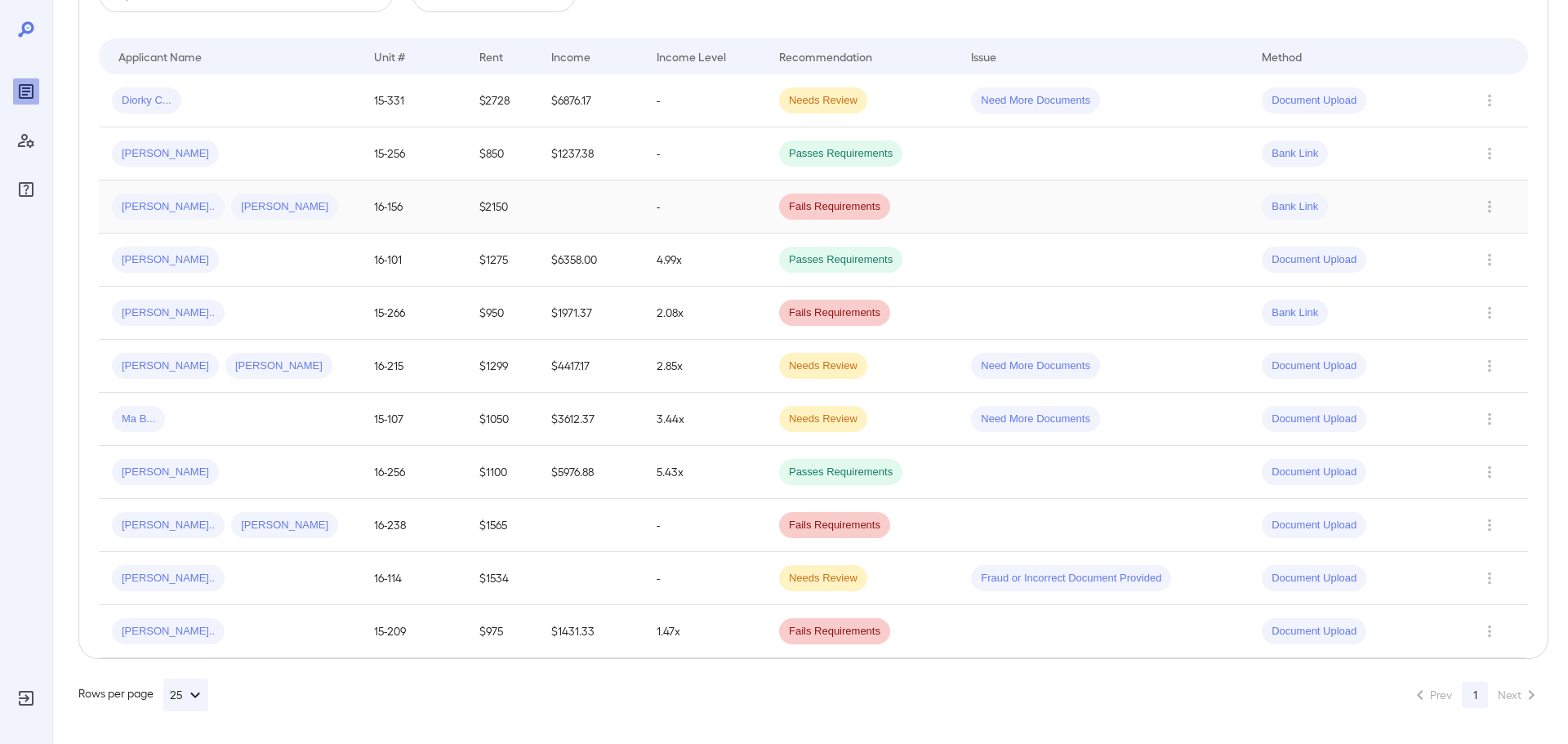 scroll, scrollTop: 145, scrollLeft: 0, axis: vertical 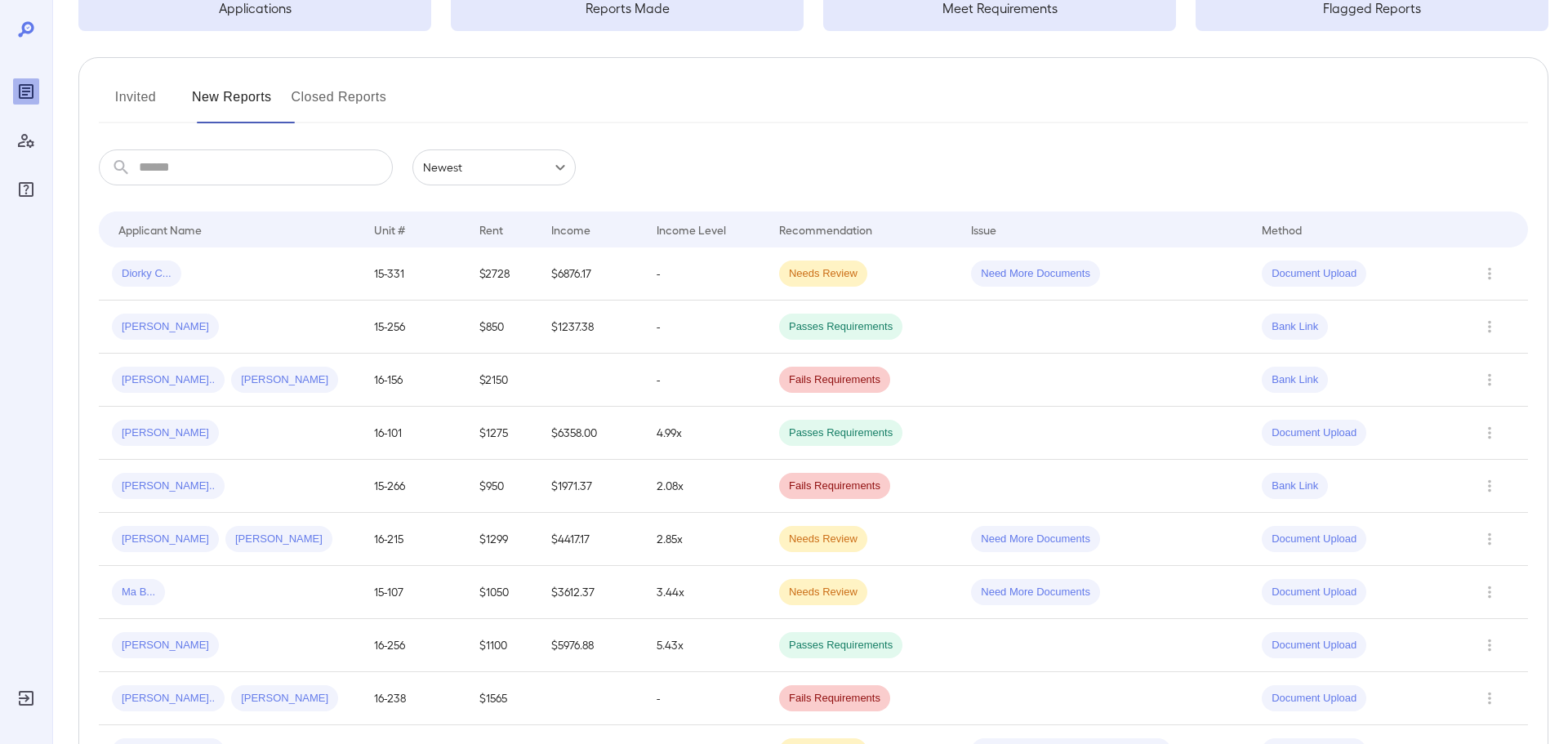 click on "Invited" at bounding box center (136, 104) 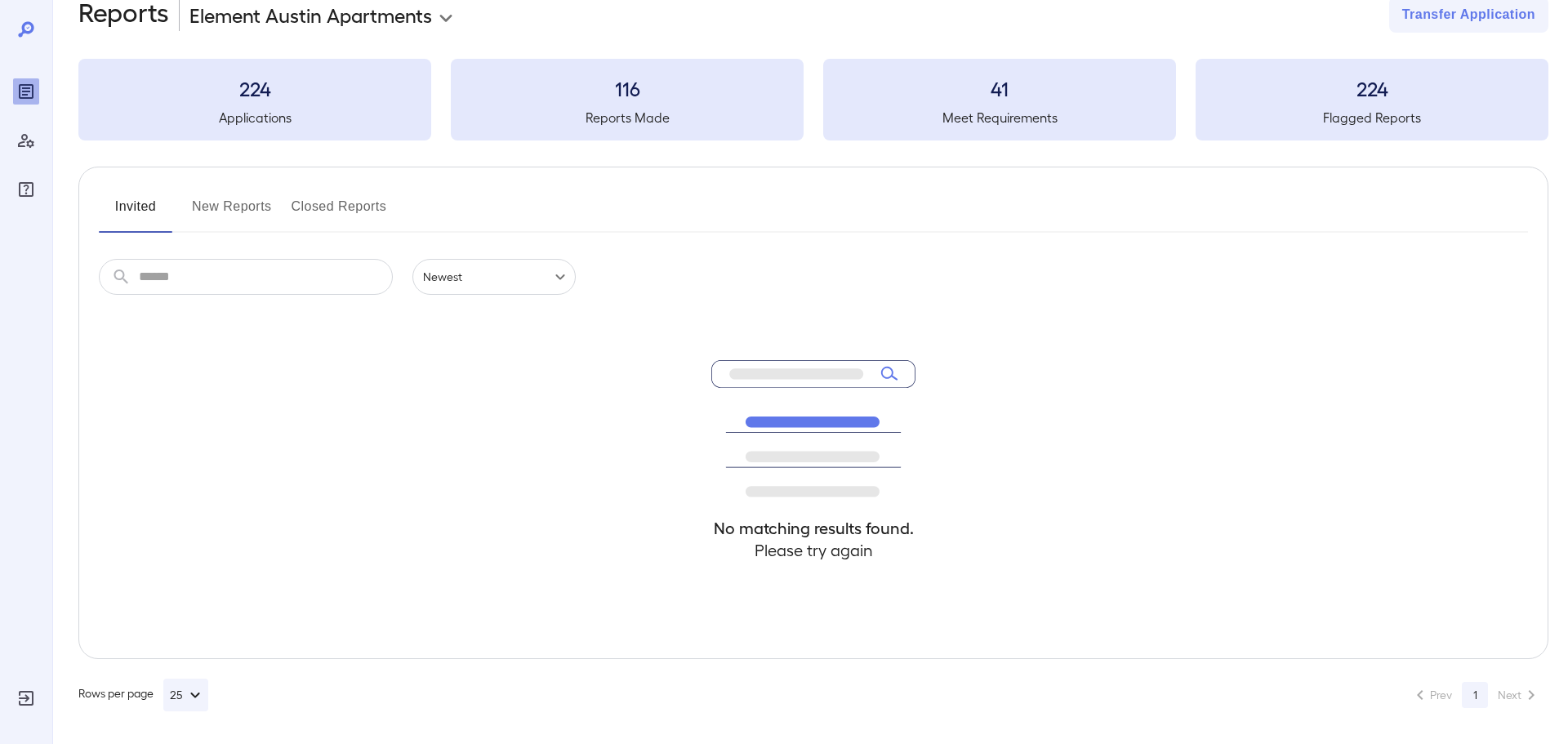 scroll, scrollTop: 0, scrollLeft: 0, axis: both 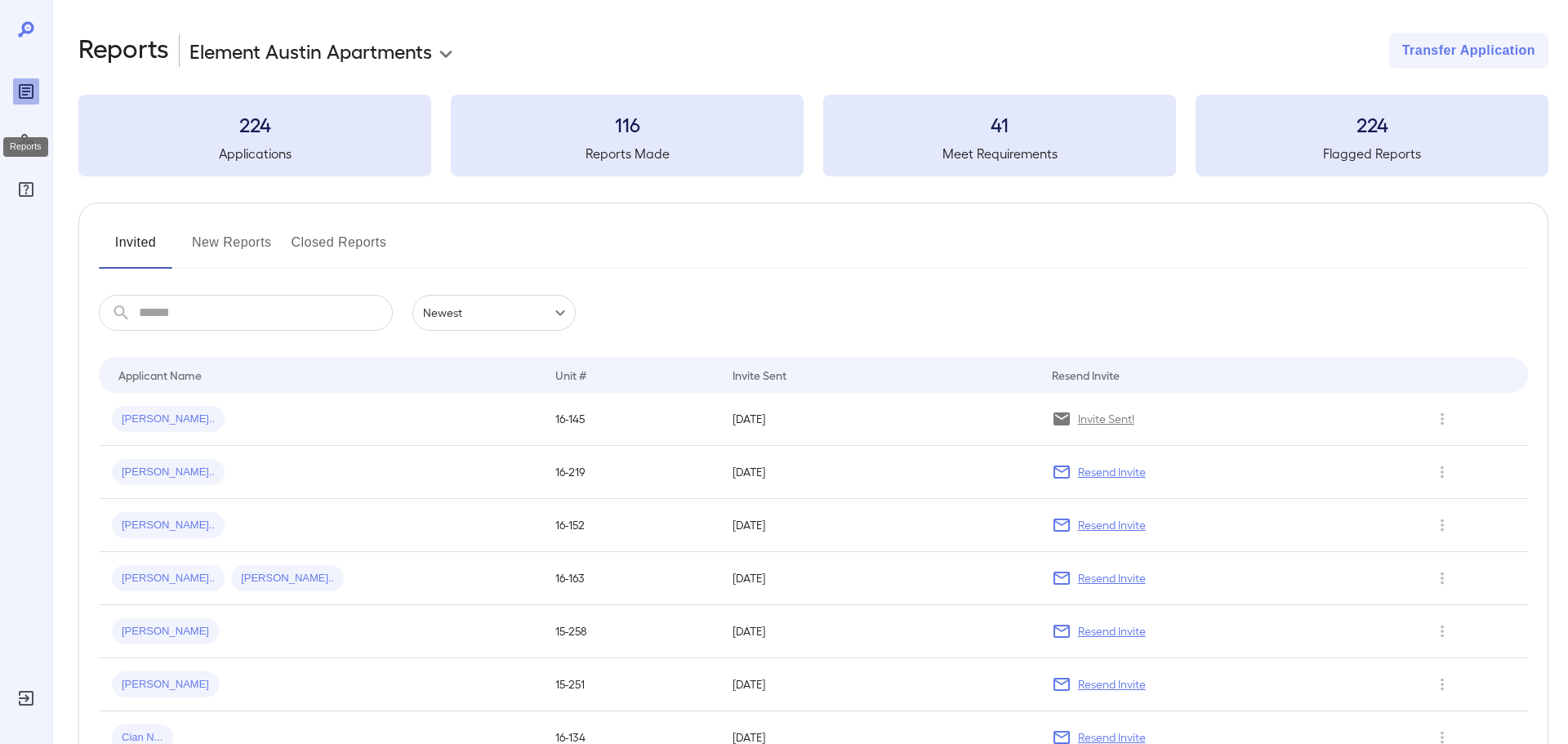 click 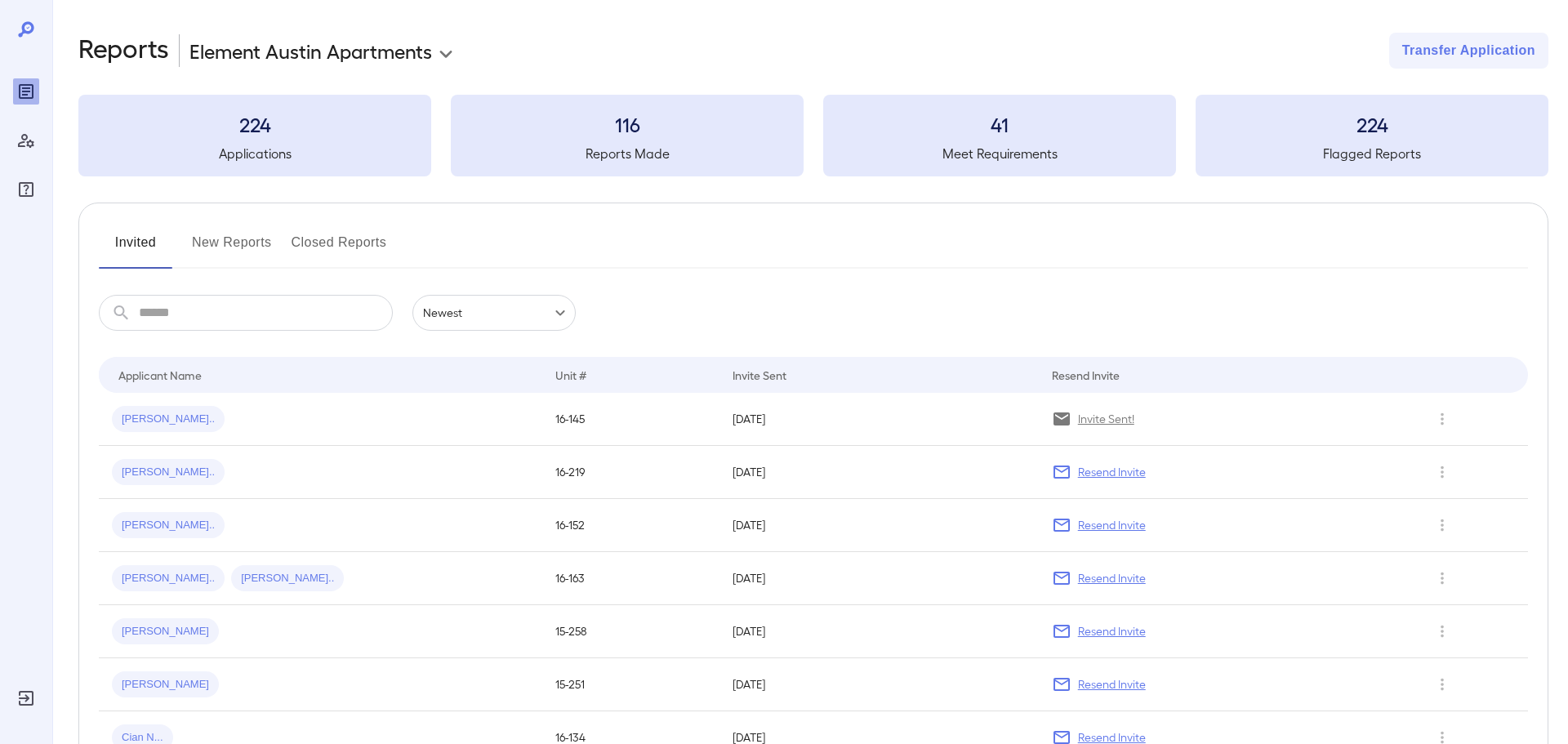 click on "116" at bounding box center (627, 124) 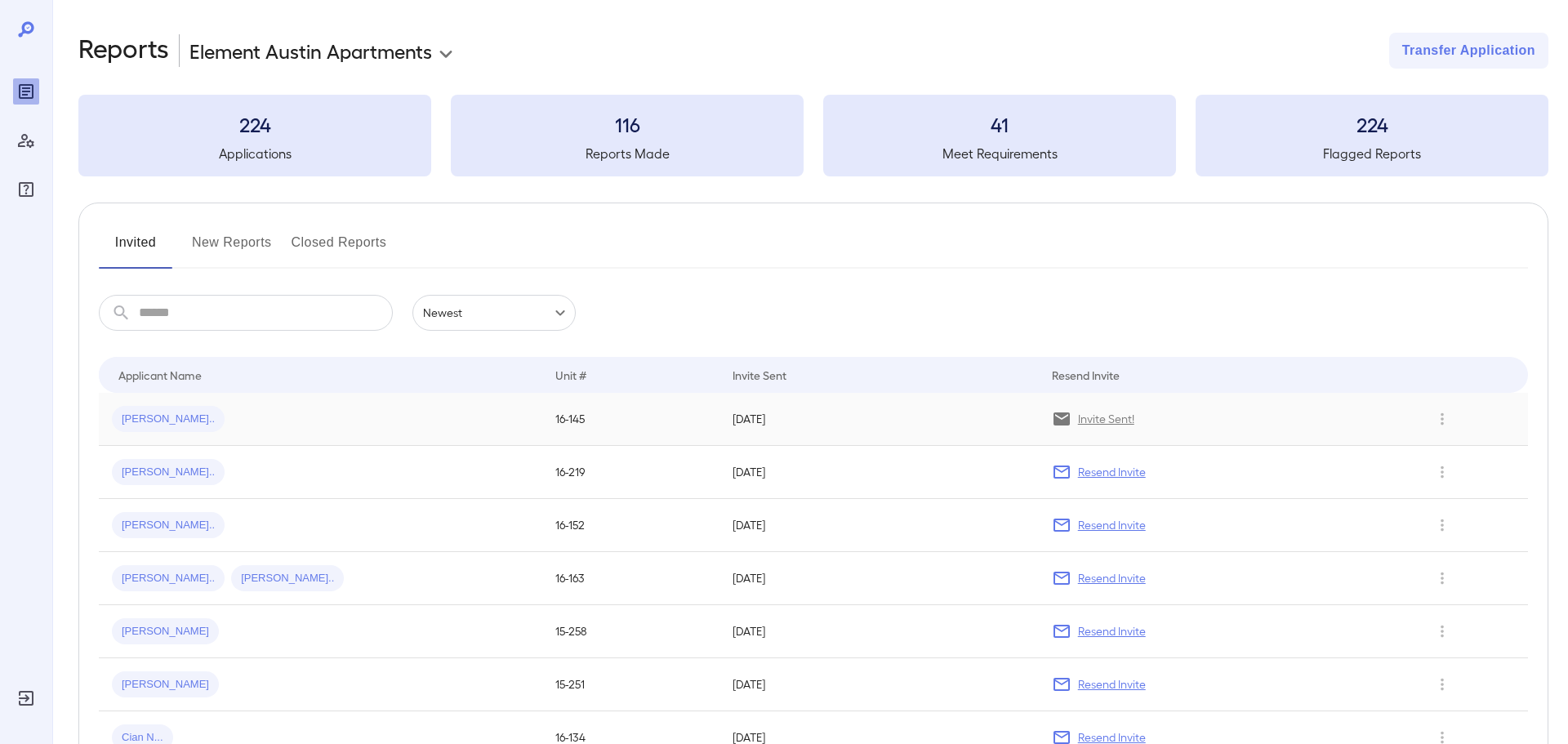 click on "Juan B..." at bounding box center [168, 419] 